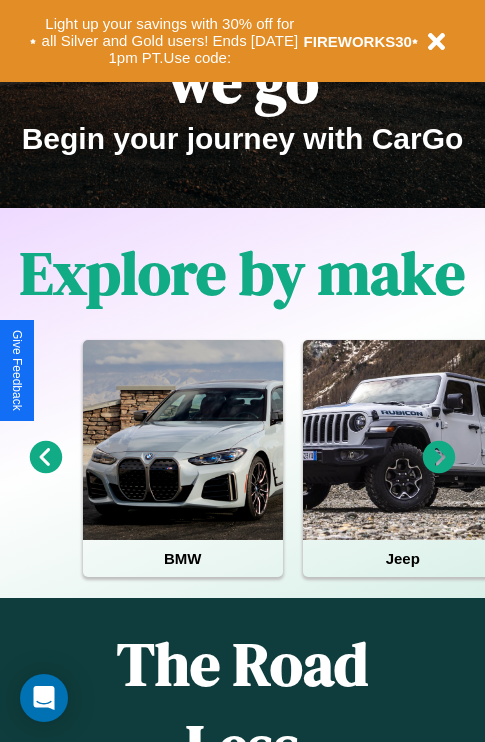 scroll, scrollTop: 308, scrollLeft: 0, axis: vertical 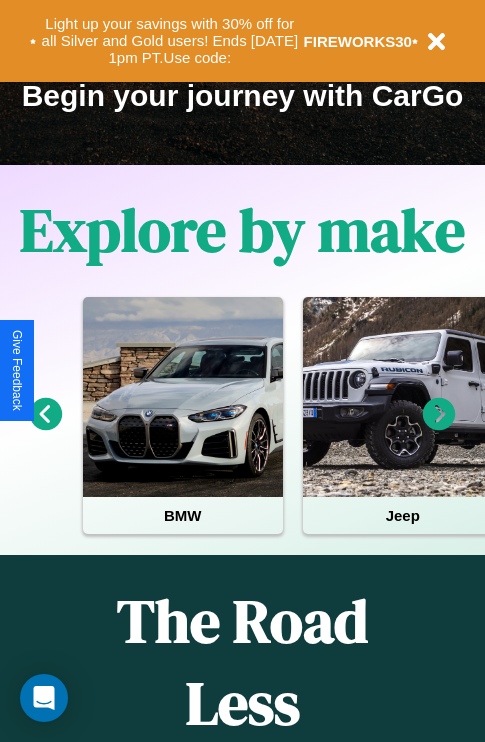 click 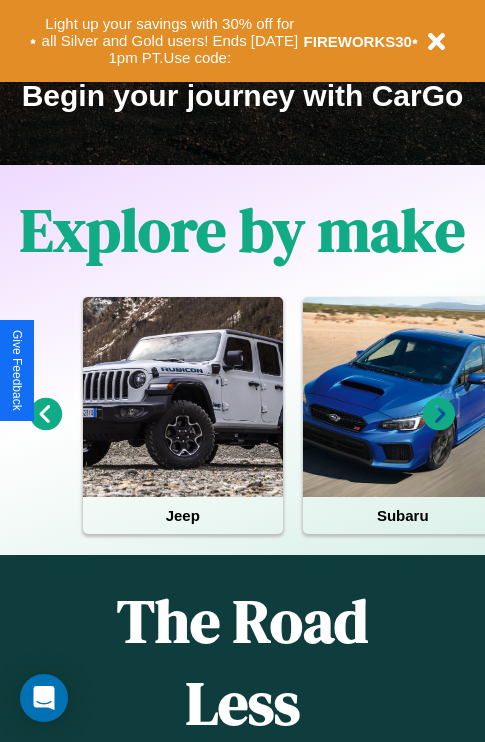 click 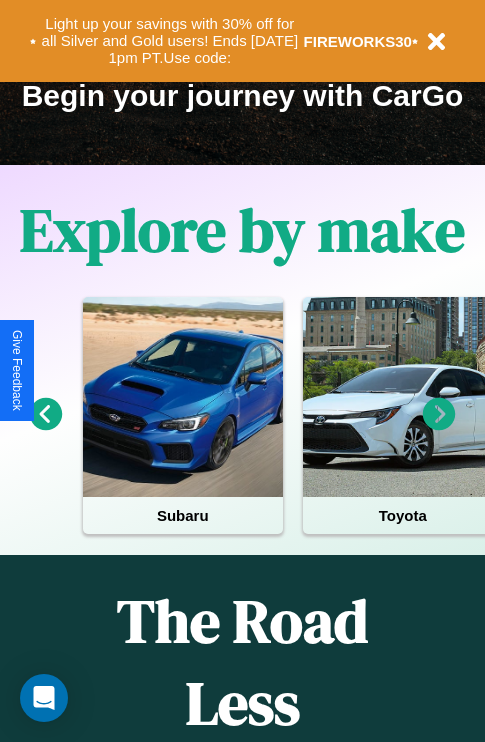 click 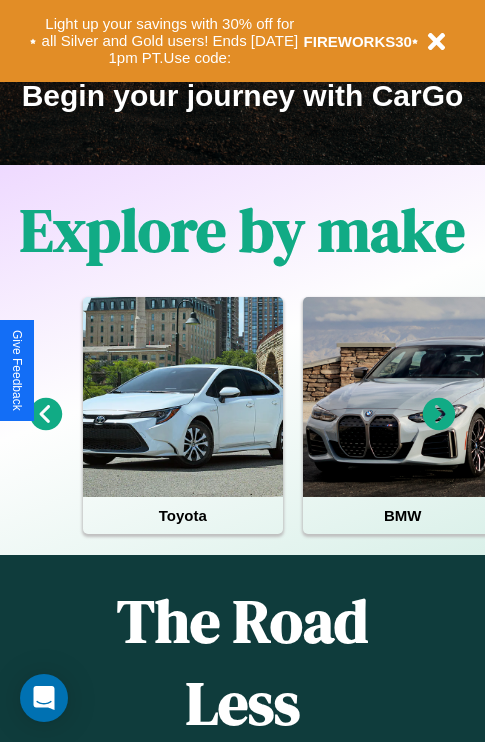click 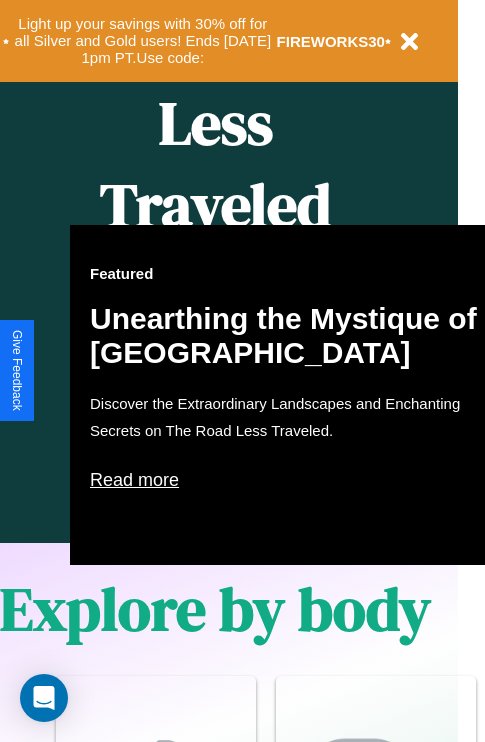 scroll, scrollTop: 997, scrollLeft: 32, axis: both 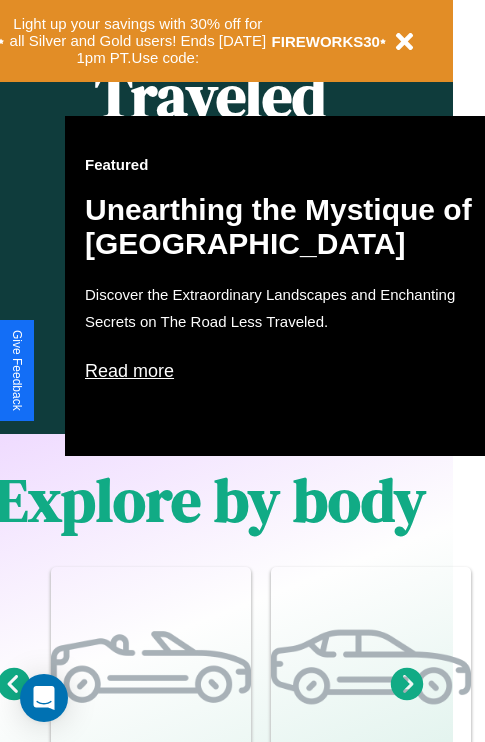 click on "Read more" at bounding box center [285, 371] 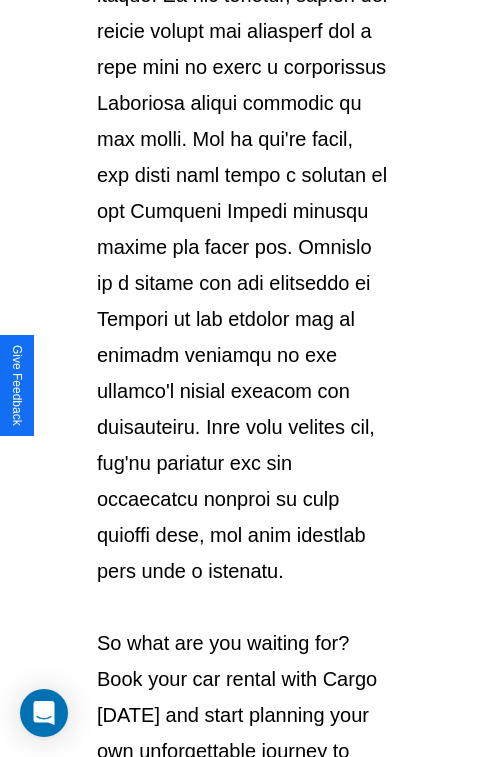 scroll, scrollTop: 3458, scrollLeft: 0, axis: vertical 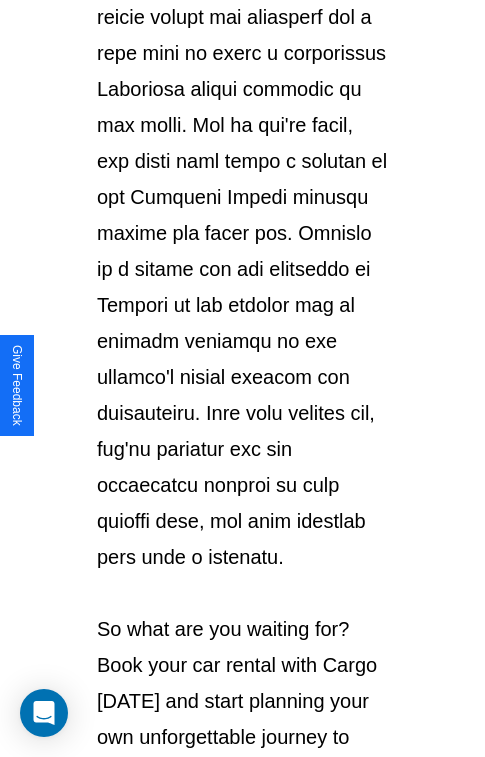 click on "Explore Cars" at bounding box center [242, 819] 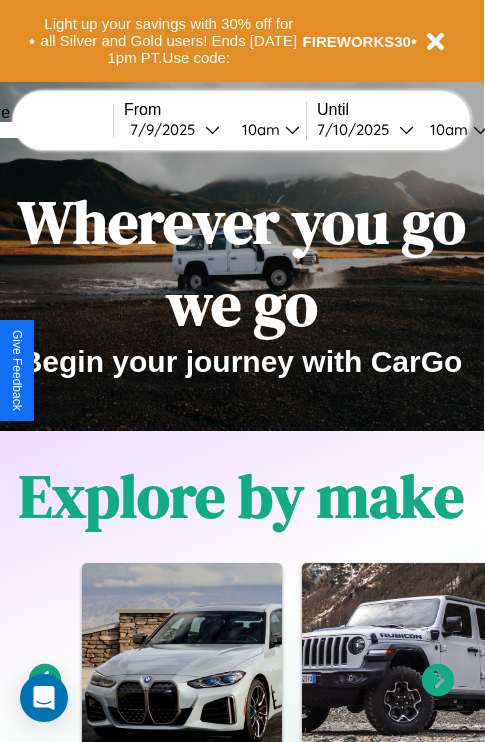 scroll, scrollTop: 0, scrollLeft: 0, axis: both 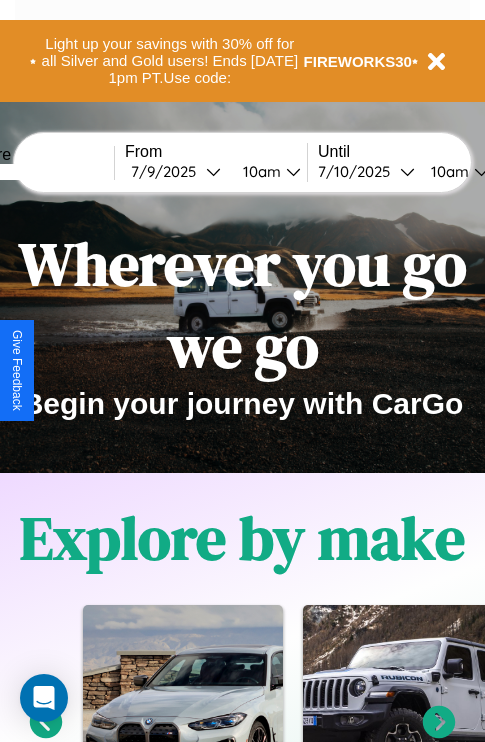 click at bounding box center (39, 172) 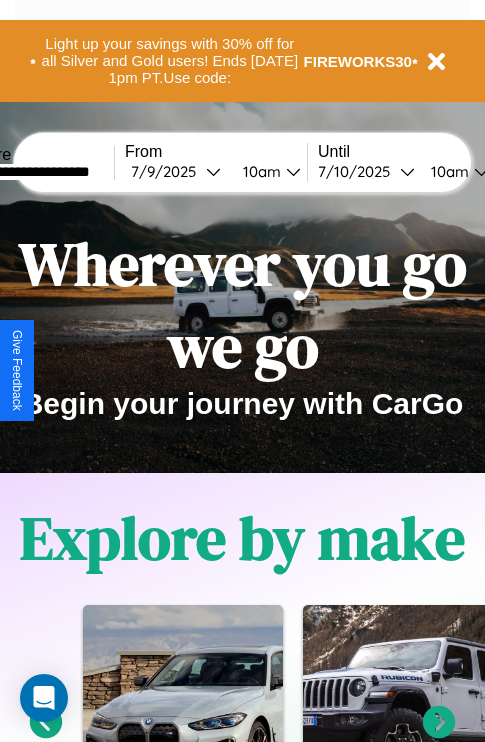 type on "**********" 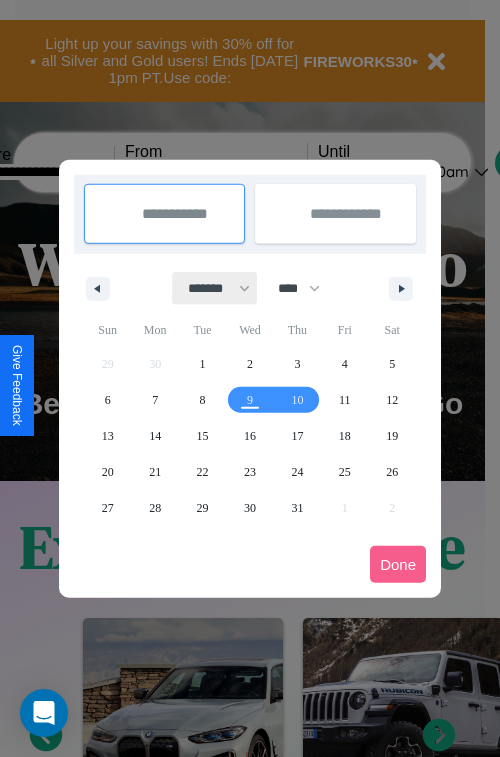click on "******* ******** ***** ***** *** **** **** ****** ********* ******* ******** ********" at bounding box center (215, 288) 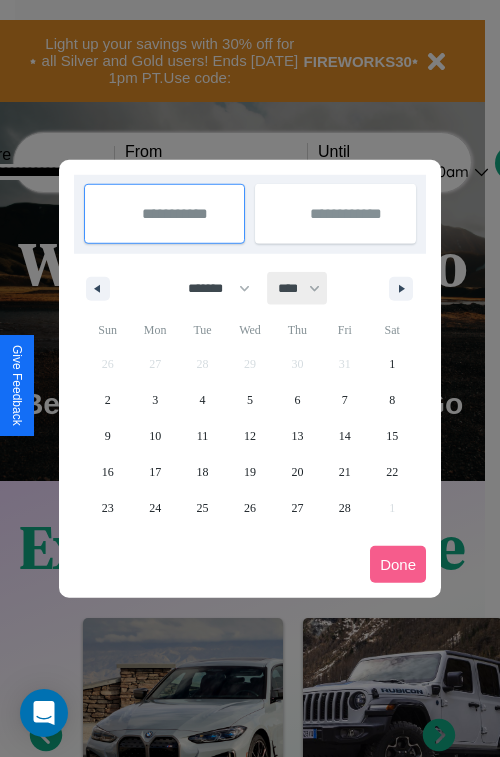 click on "**** **** **** **** **** **** **** **** **** **** **** **** **** **** **** **** **** **** **** **** **** **** **** **** **** **** **** **** **** **** **** **** **** **** **** **** **** **** **** **** **** **** **** **** **** **** **** **** **** **** **** **** **** **** **** **** **** **** **** **** **** **** **** **** **** **** **** **** **** **** **** **** **** **** **** **** **** **** **** **** **** **** **** **** **** **** **** **** **** **** **** **** **** **** **** **** **** **** **** **** **** **** **** **** **** **** **** **** **** **** **** **** **** **** **** **** **** **** **** **** ****" at bounding box center (298, 288) 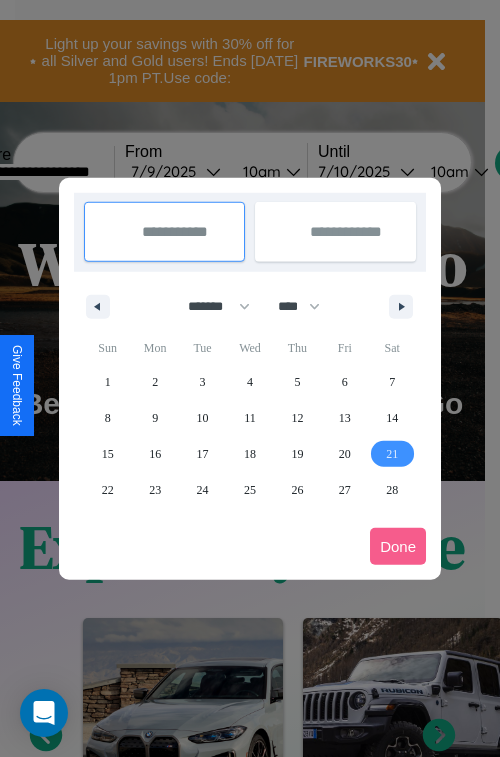 click on "21" at bounding box center [392, 454] 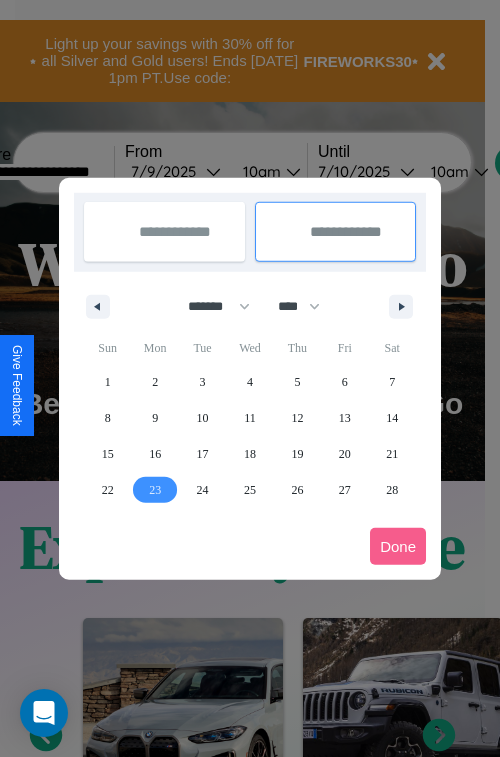 click on "23" at bounding box center [155, 490] 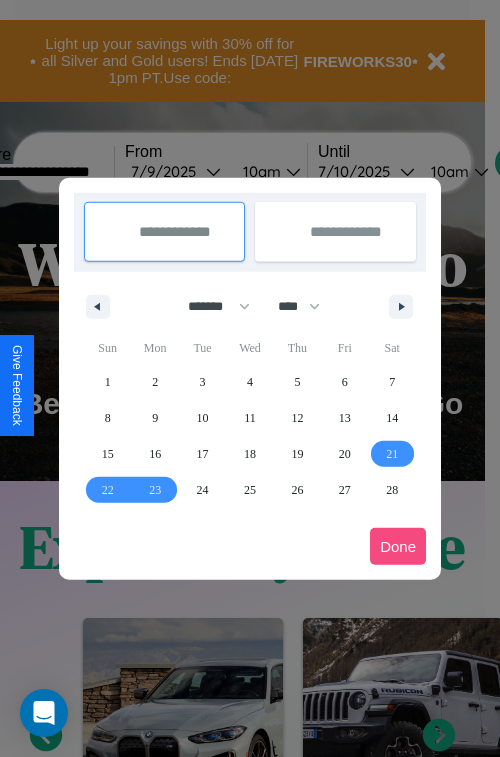 click on "Done" at bounding box center (398, 546) 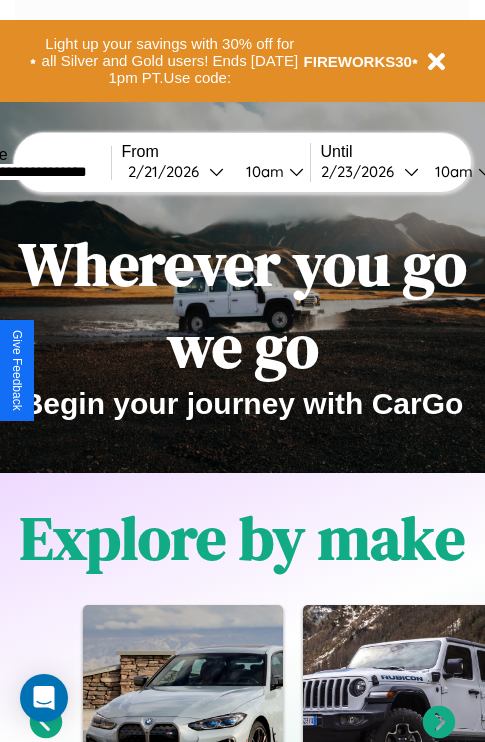 scroll, scrollTop: 0, scrollLeft: 75, axis: horizontal 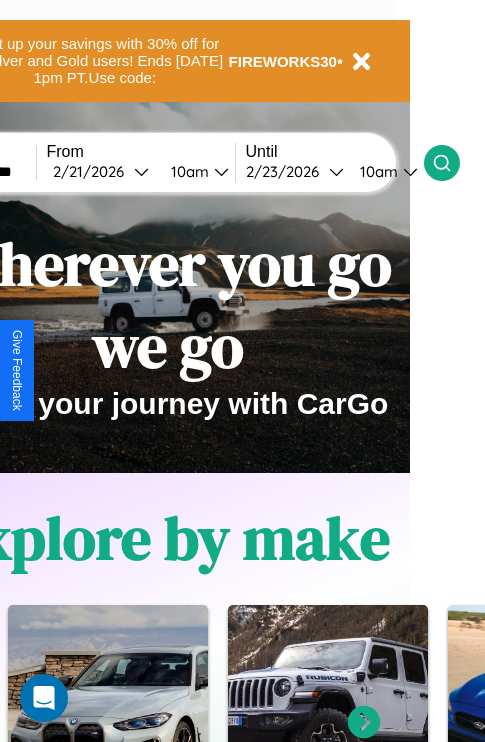 click 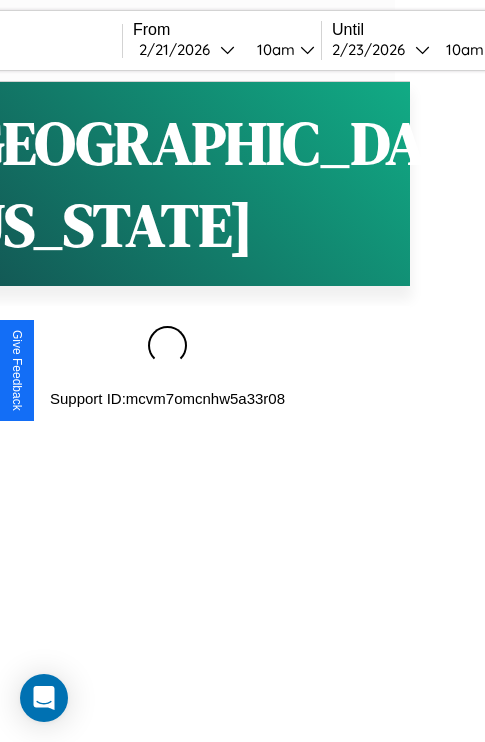 scroll, scrollTop: 0, scrollLeft: 0, axis: both 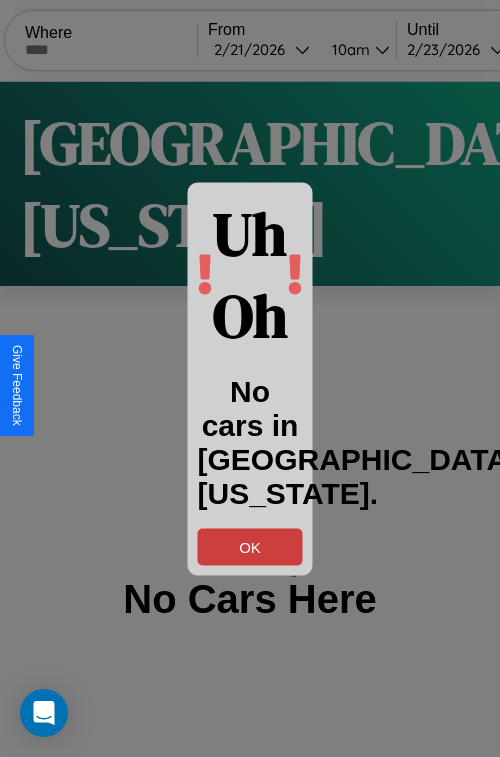 click on "OK" at bounding box center (250, 546) 